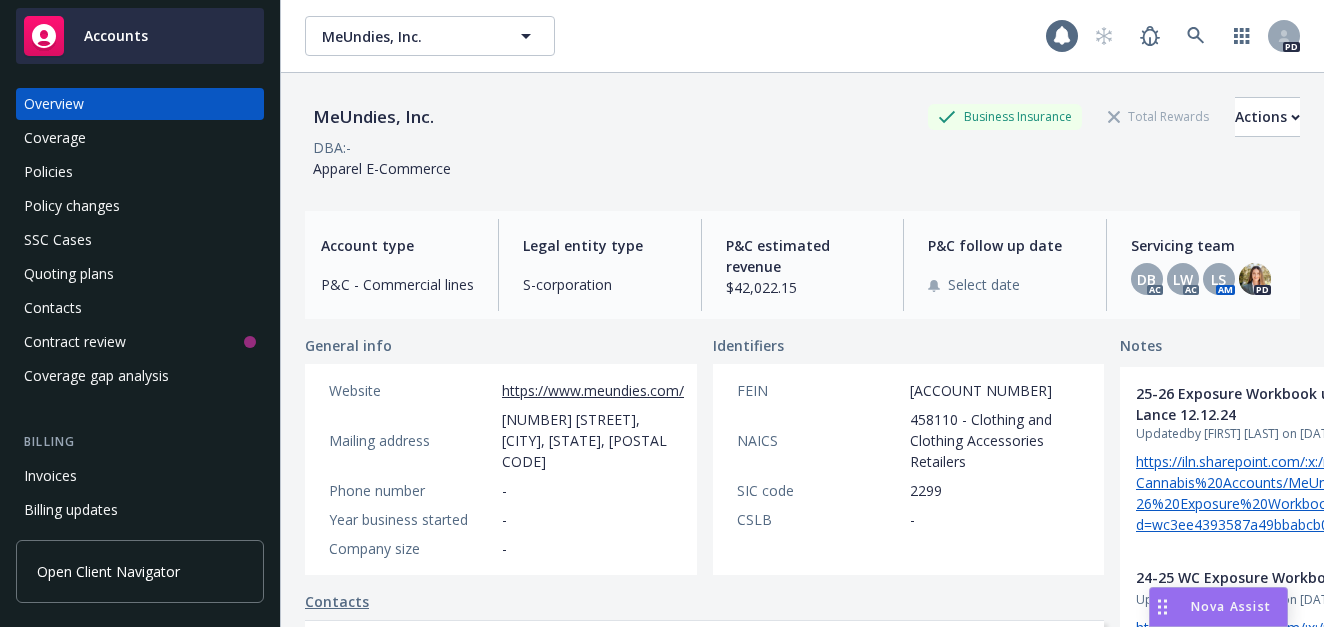 scroll, scrollTop: 0, scrollLeft: 0, axis: both 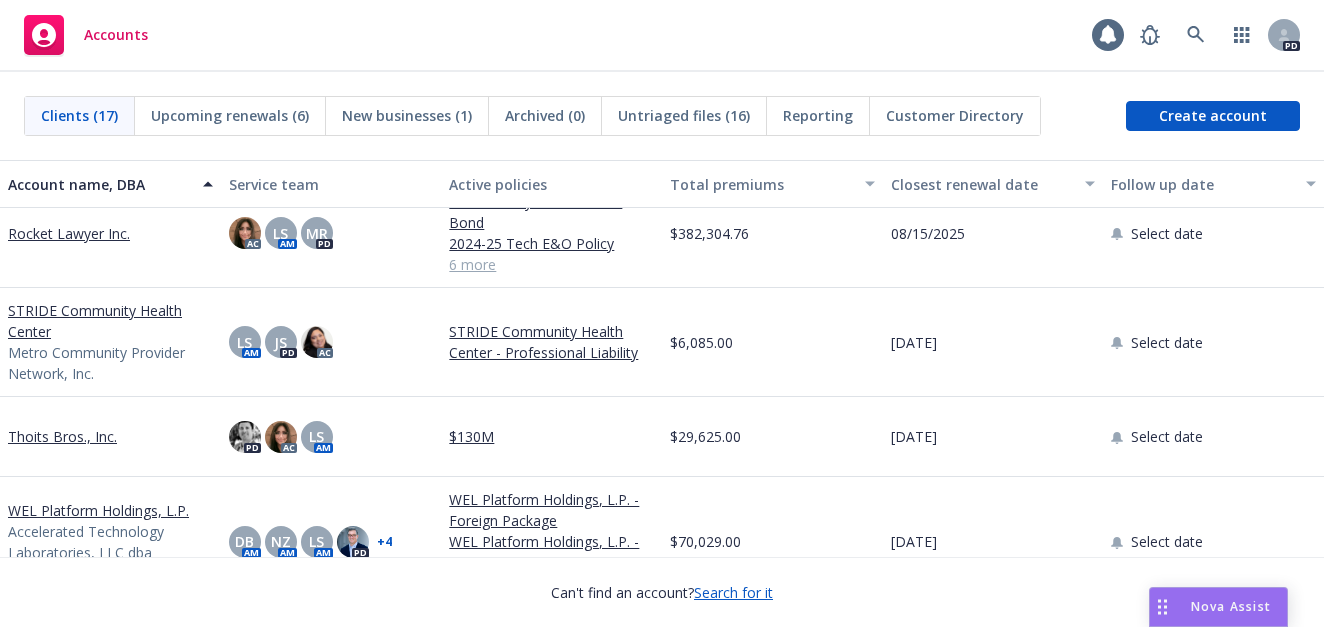 click on "WEL Platform Holdings, L.P." at bounding box center (98, 510) 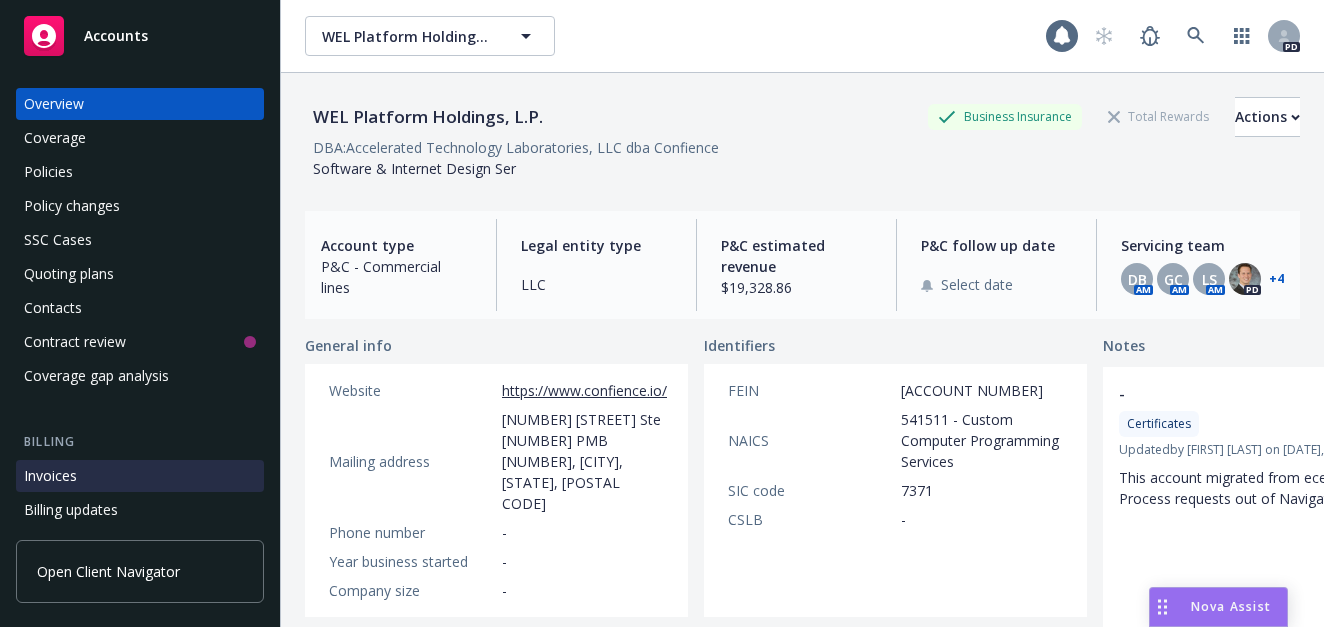 click on "Invoices" at bounding box center (50, 476) 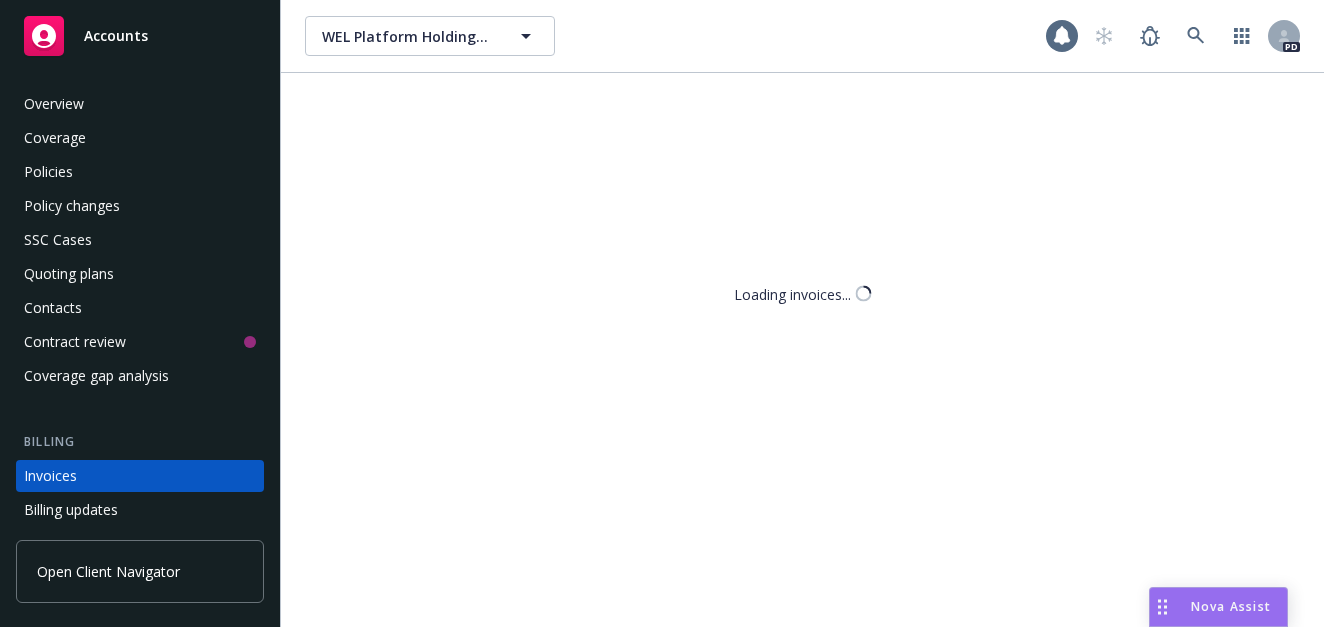 scroll, scrollTop: 131, scrollLeft: 0, axis: vertical 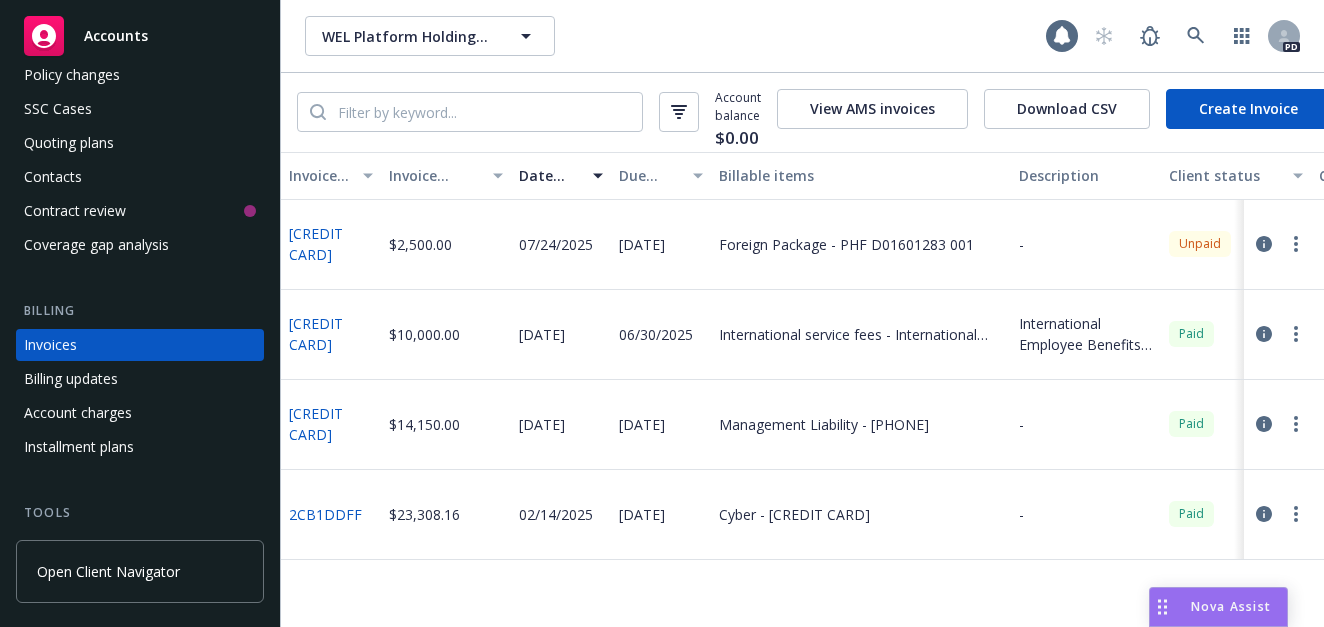 click on "[CREDIT CARD]" at bounding box center (331, 244) 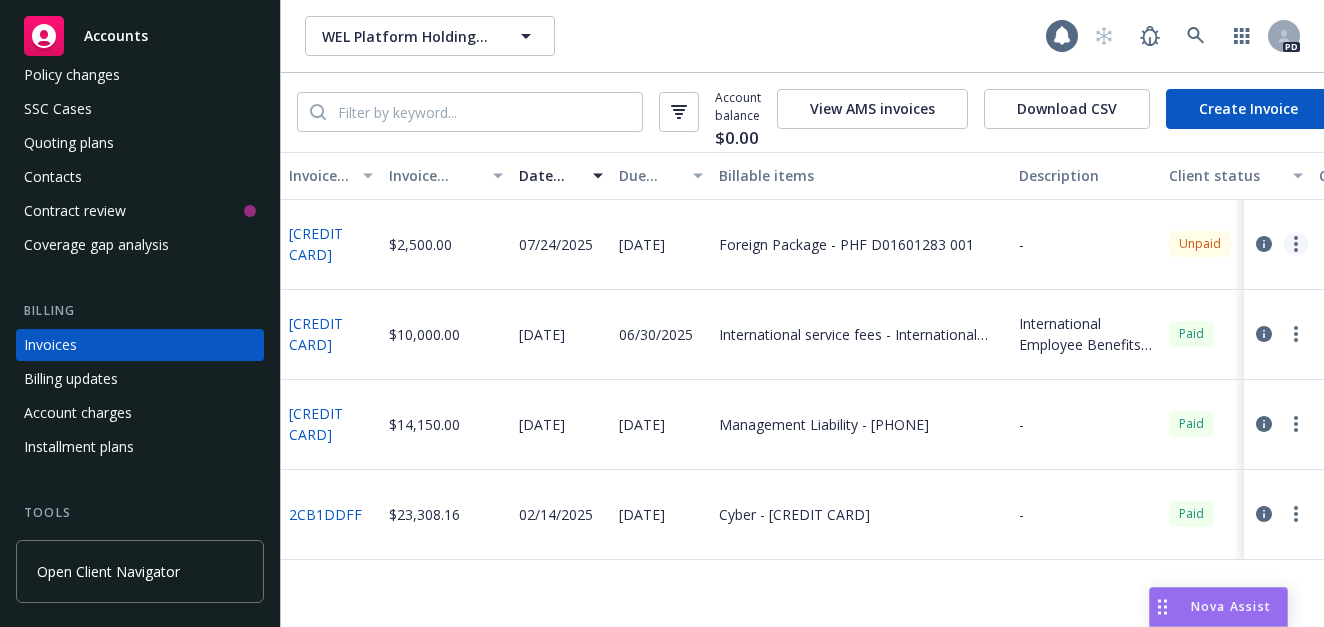 click 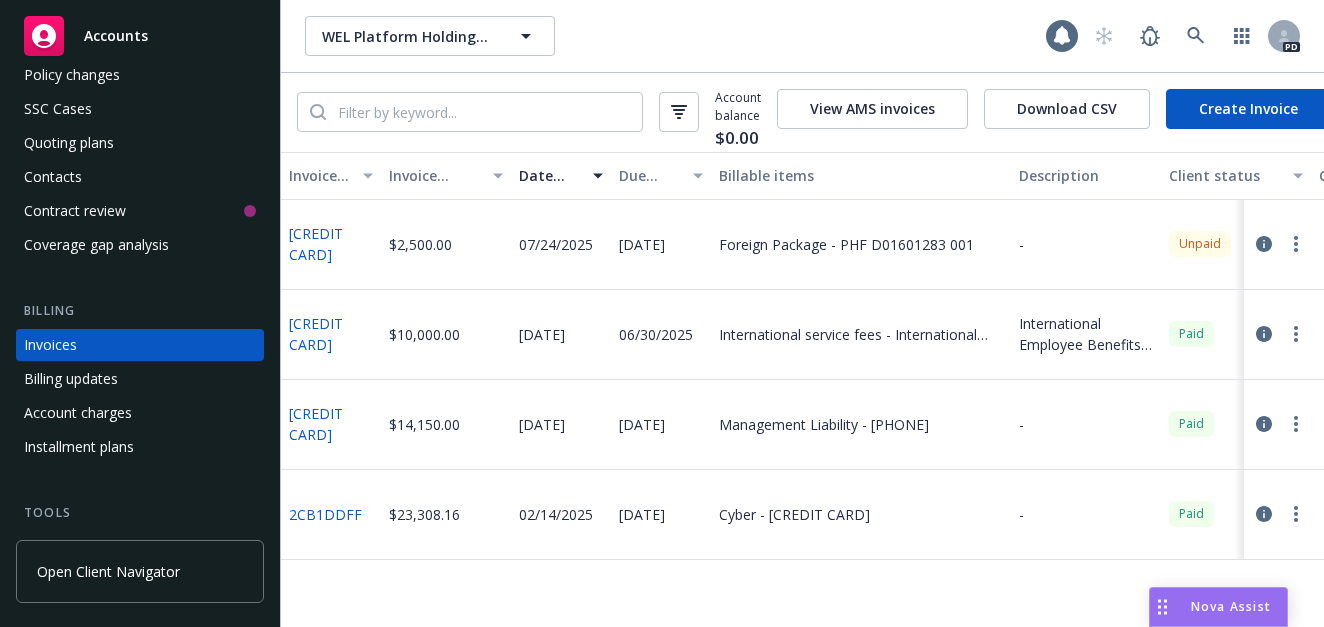 click on "Overview Coverage Policies Policy changes SSC Cases Quoting plans Contacts Contract review Coverage gap analysis Billing Invoices Billing updates Account charges Installment plans Tools Manage files Manage exposures Manage certificates Manage claims Manage BORs Summary of insurance Analytics hub Loss summary generator Account settings Service team Sales relationships Related accounts Client navigator features Client access Open Client Navigator" at bounding box center [140, 345] 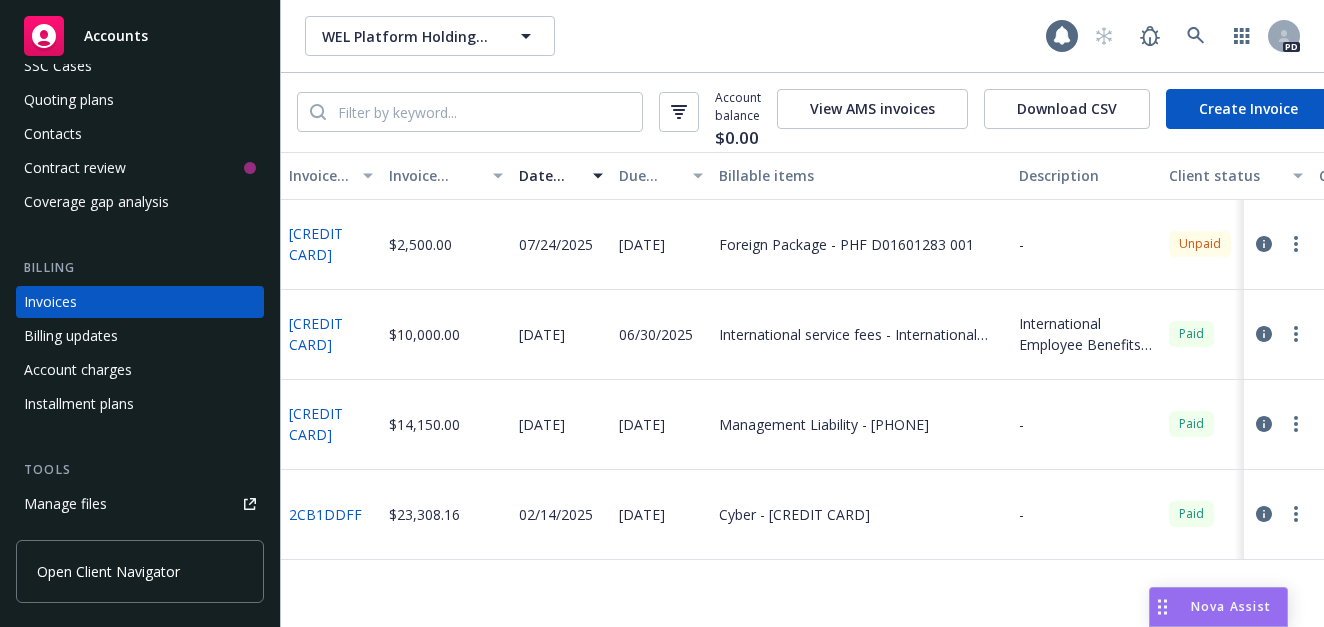 scroll, scrollTop: 0, scrollLeft: 0, axis: both 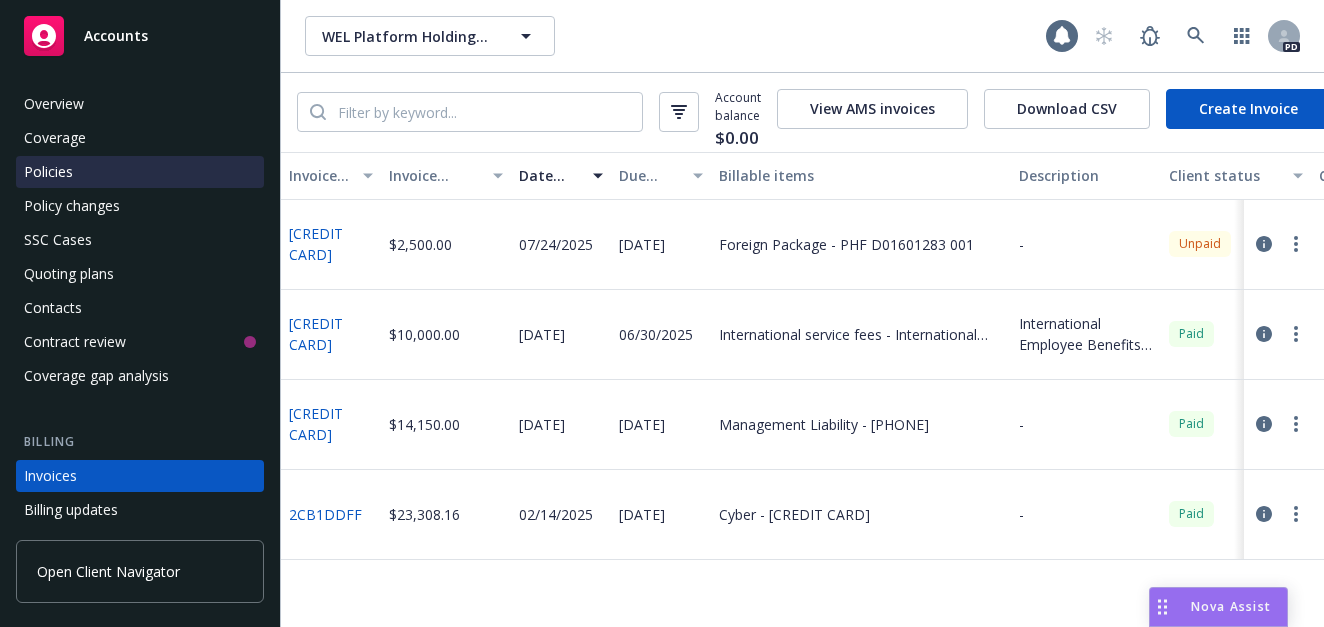 click on "Policies" at bounding box center (48, 172) 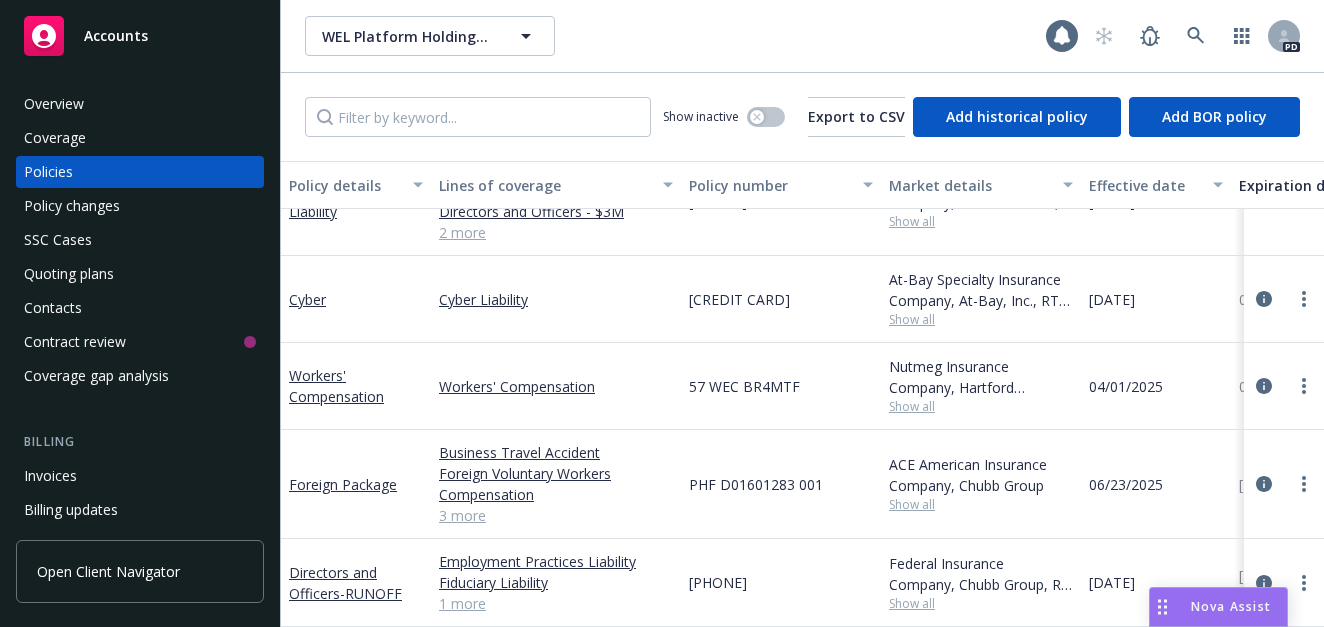 scroll, scrollTop: 151, scrollLeft: 0, axis: vertical 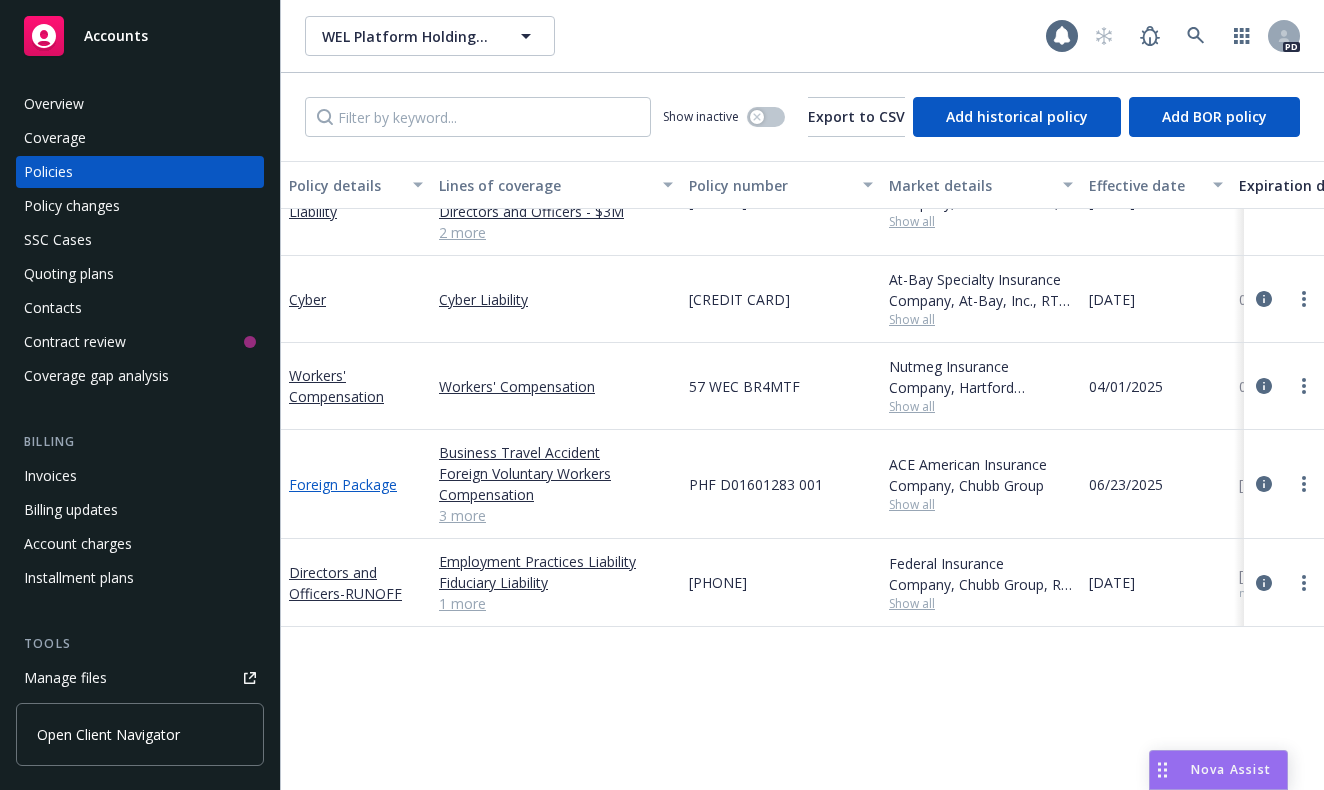 click on "Foreign Package" at bounding box center [343, 484] 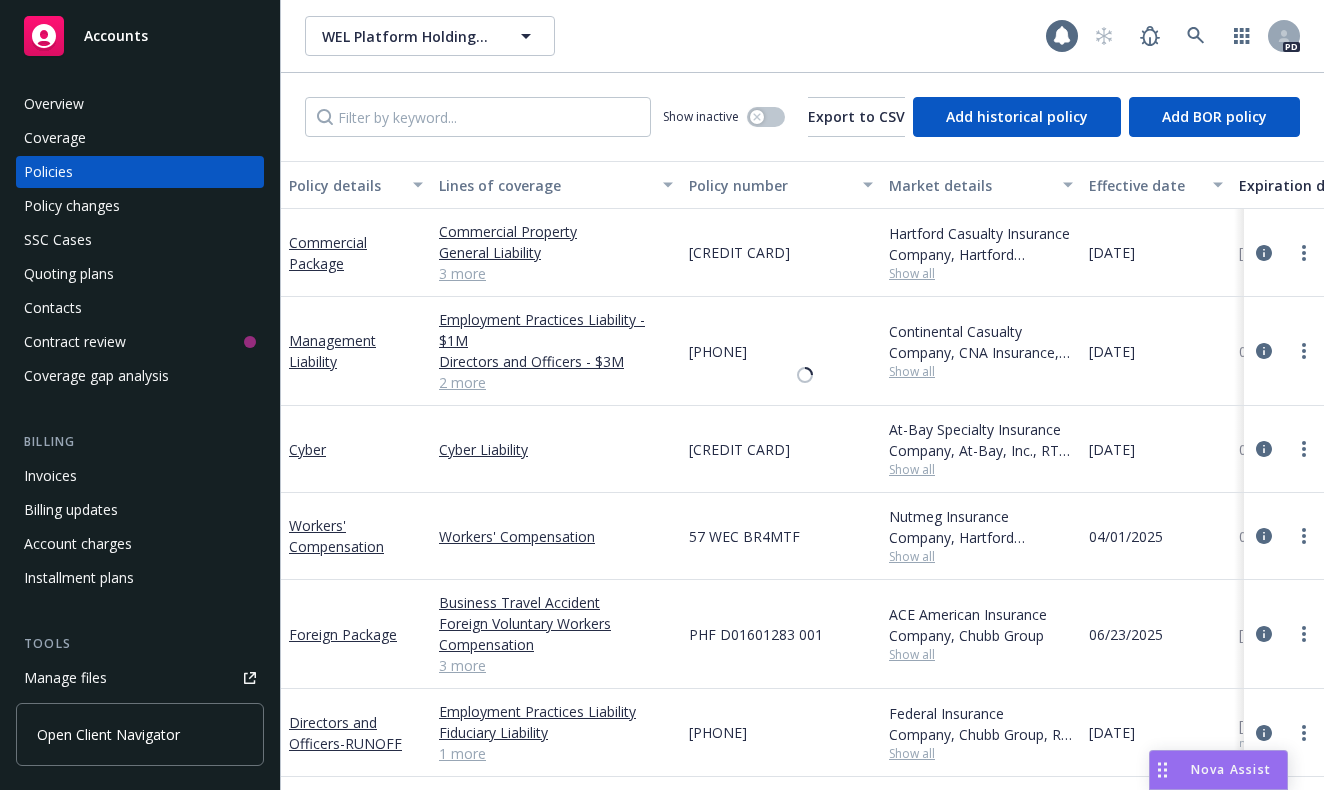 scroll, scrollTop: 2, scrollLeft: 0, axis: vertical 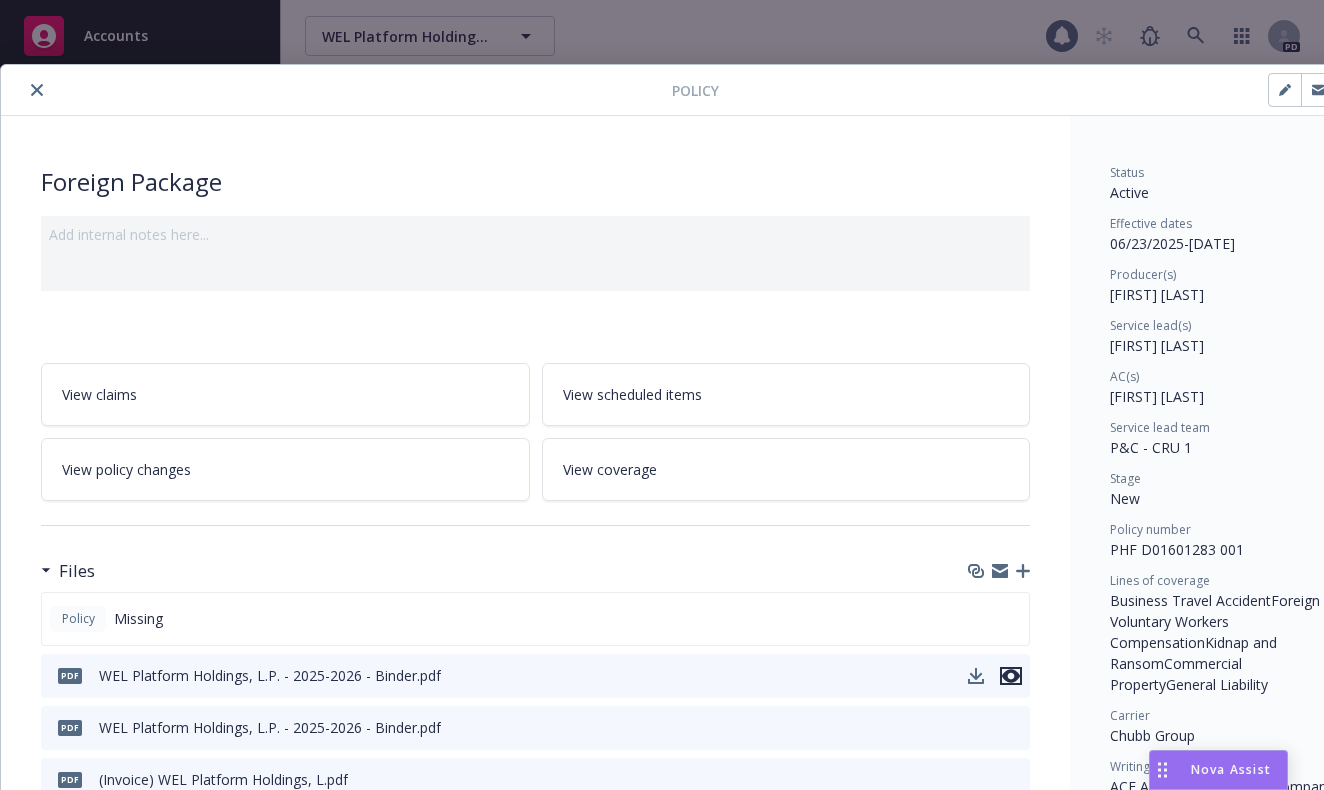 click 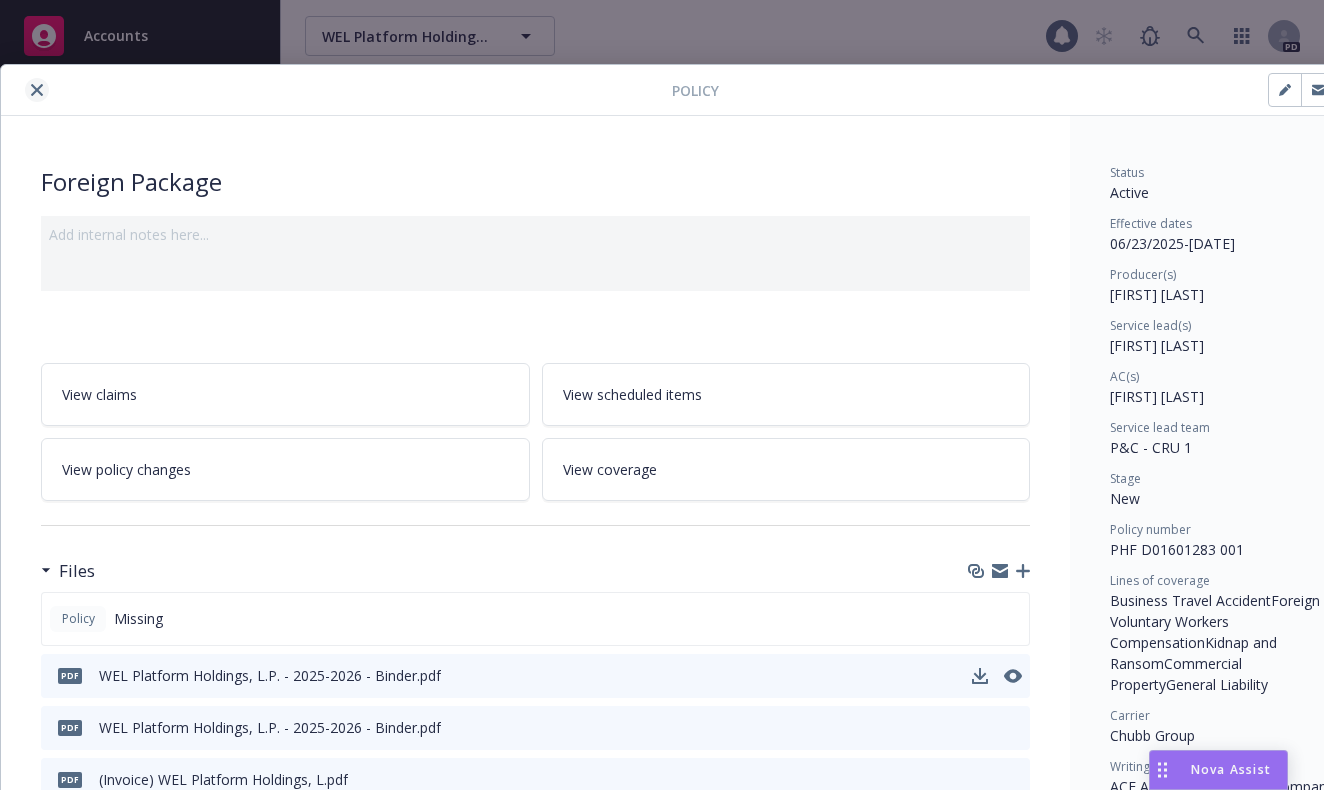 click 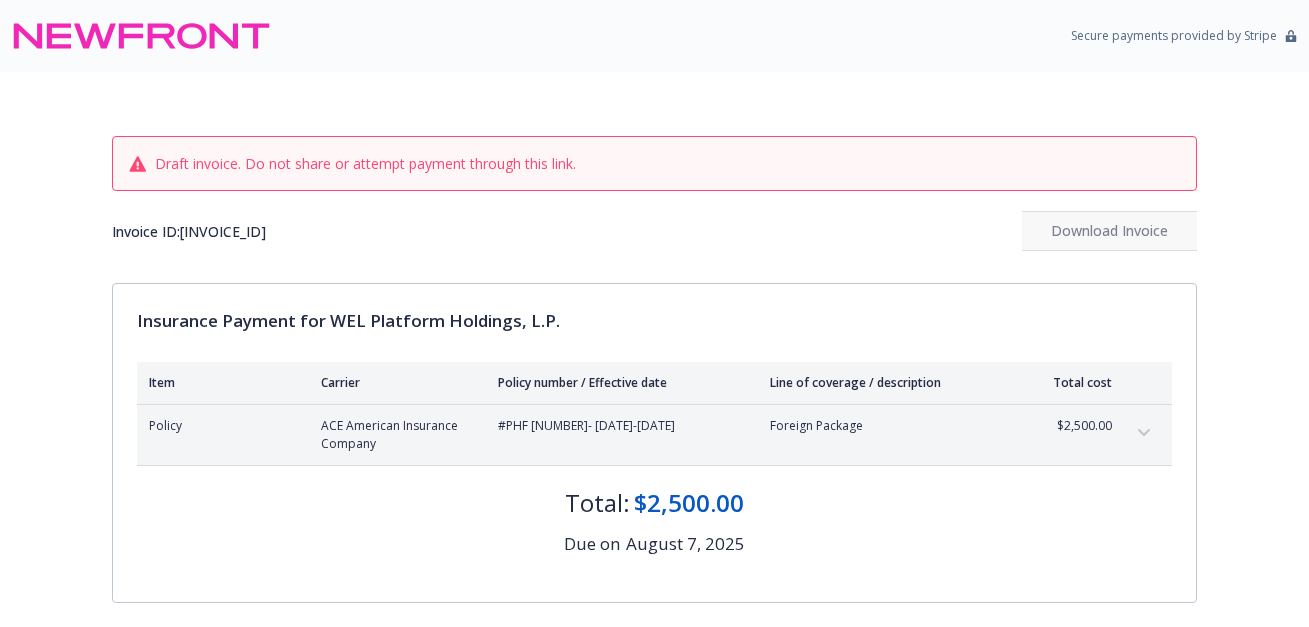 scroll, scrollTop: 0, scrollLeft: 0, axis: both 